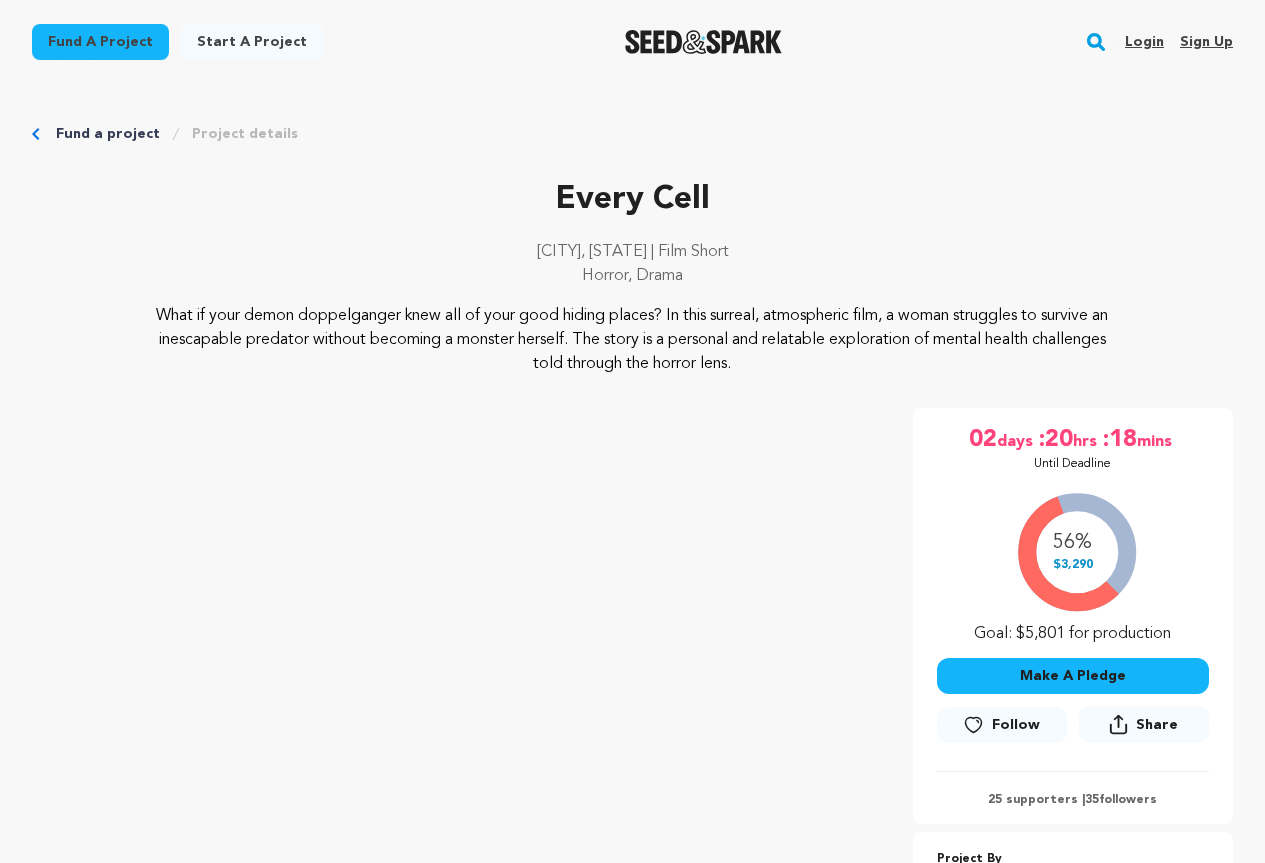 scroll, scrollTop: 0, scrollLeft: 0, axis: both 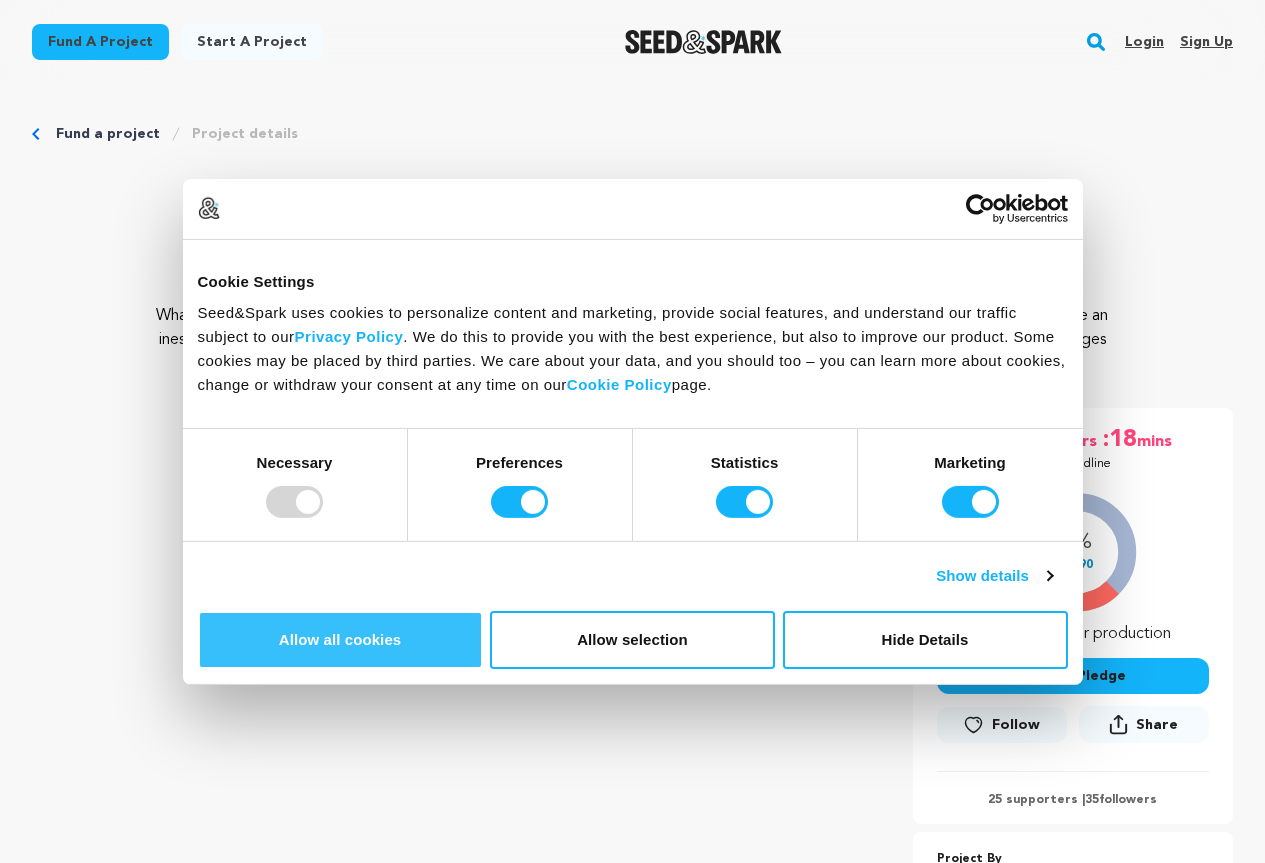 click on "Allow all cookies" at bounding box center (340, 640) 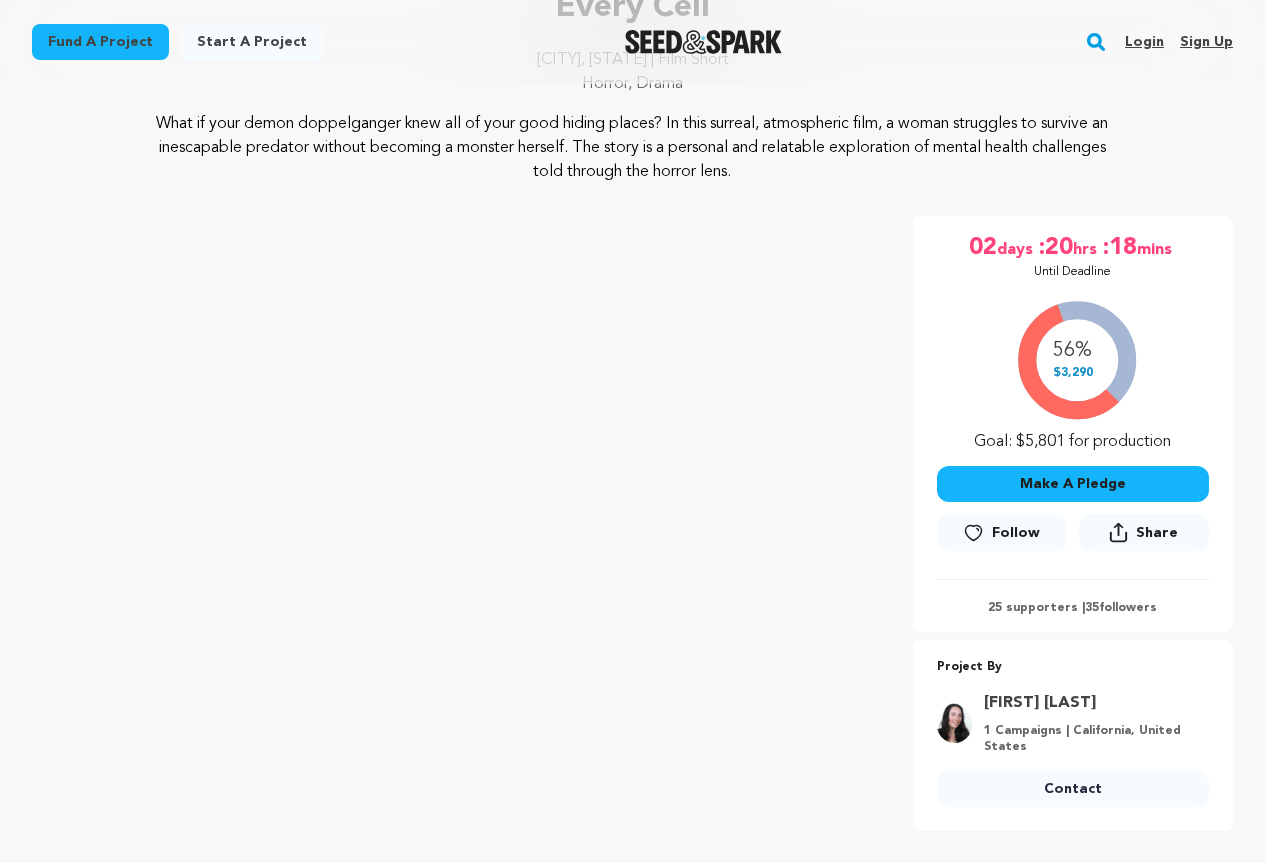 scroll, scrollTop: 200, scrollLeft: 0, axis: vertical 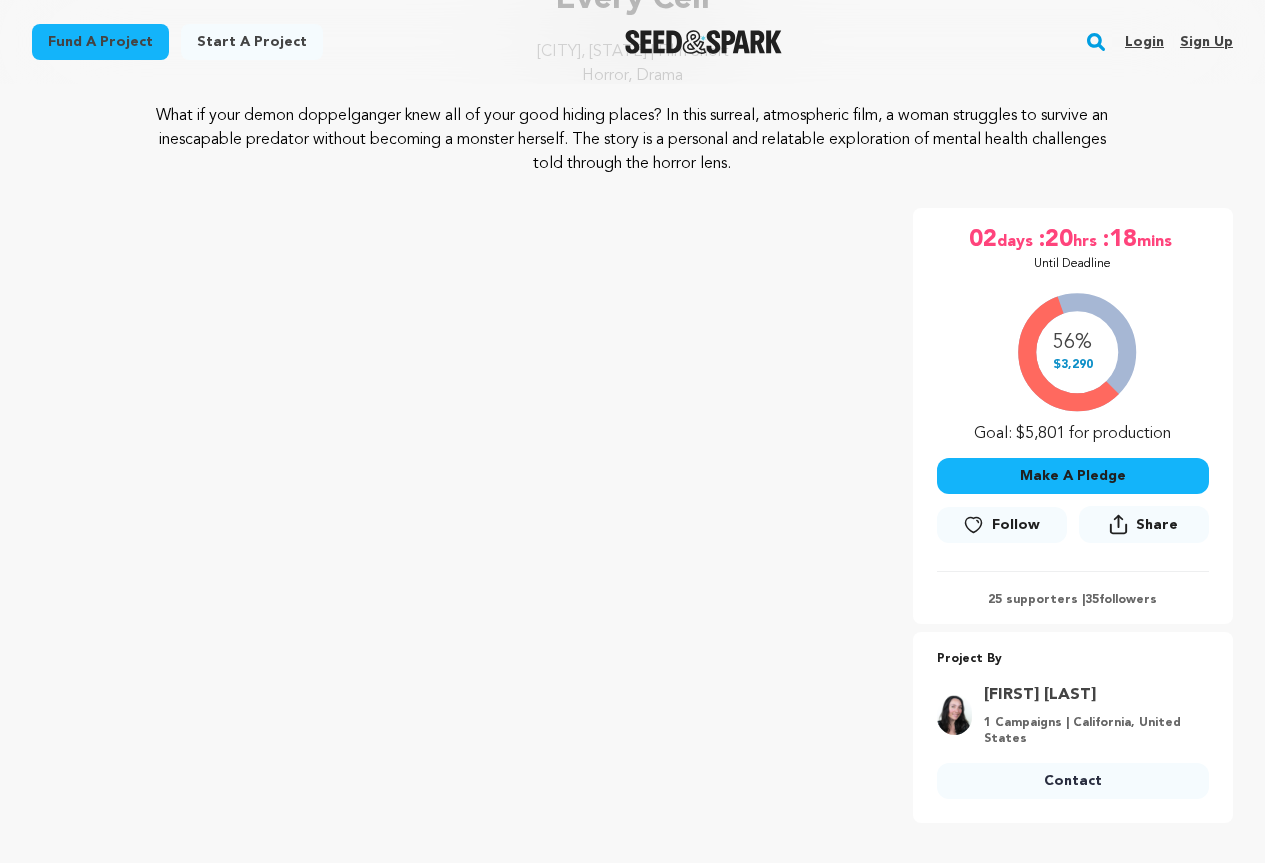 click on "Make A Pledge" at bounding box center (1073, 476) 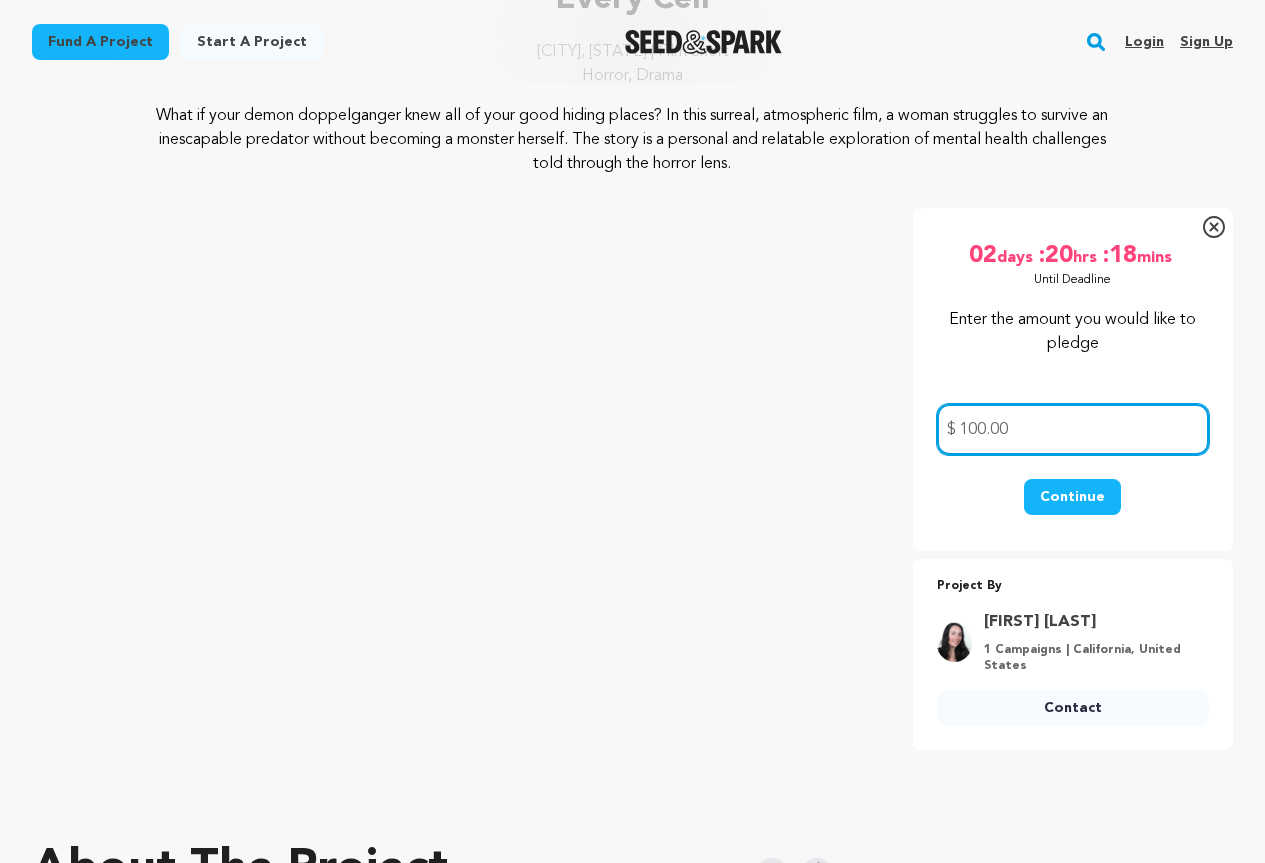 type on "100.00" 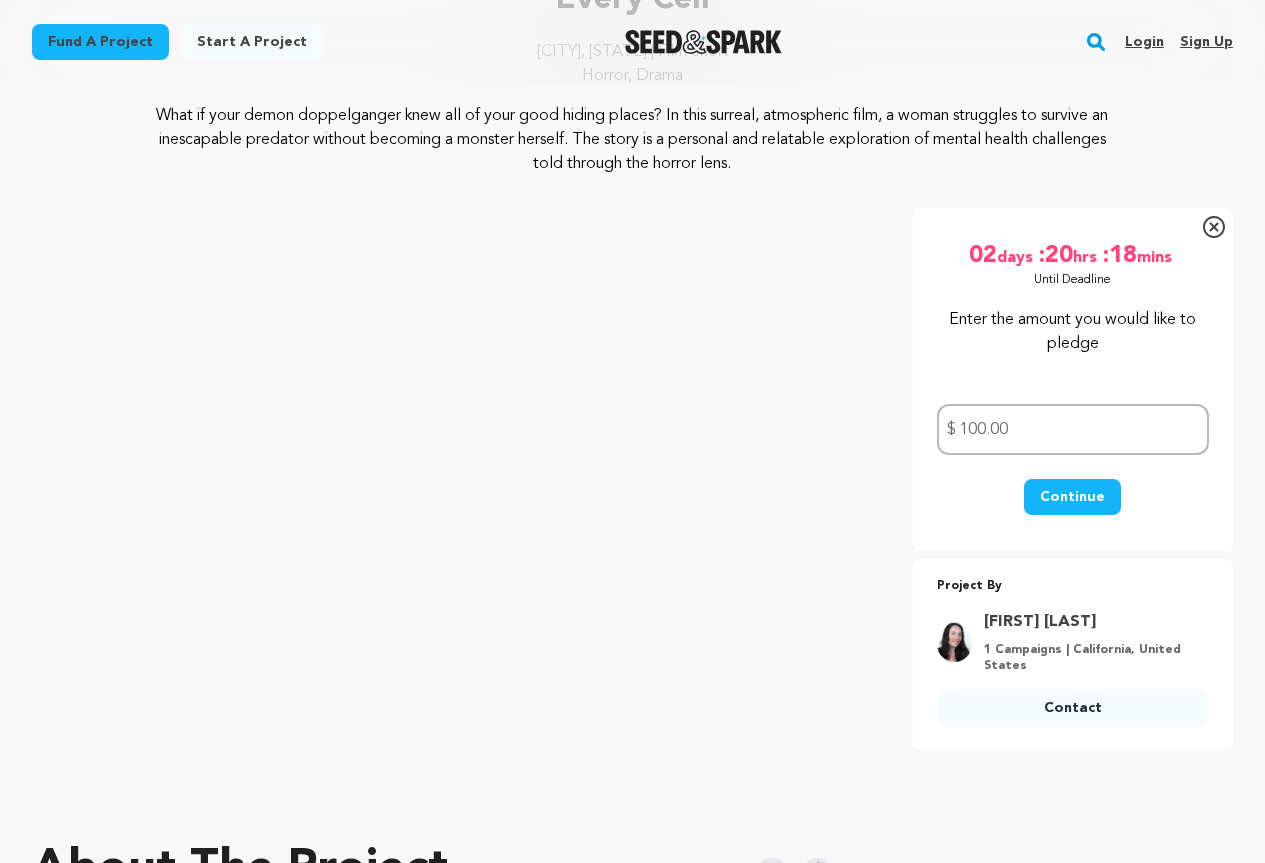 click on "Continue" at bounding box center (1072, 497) 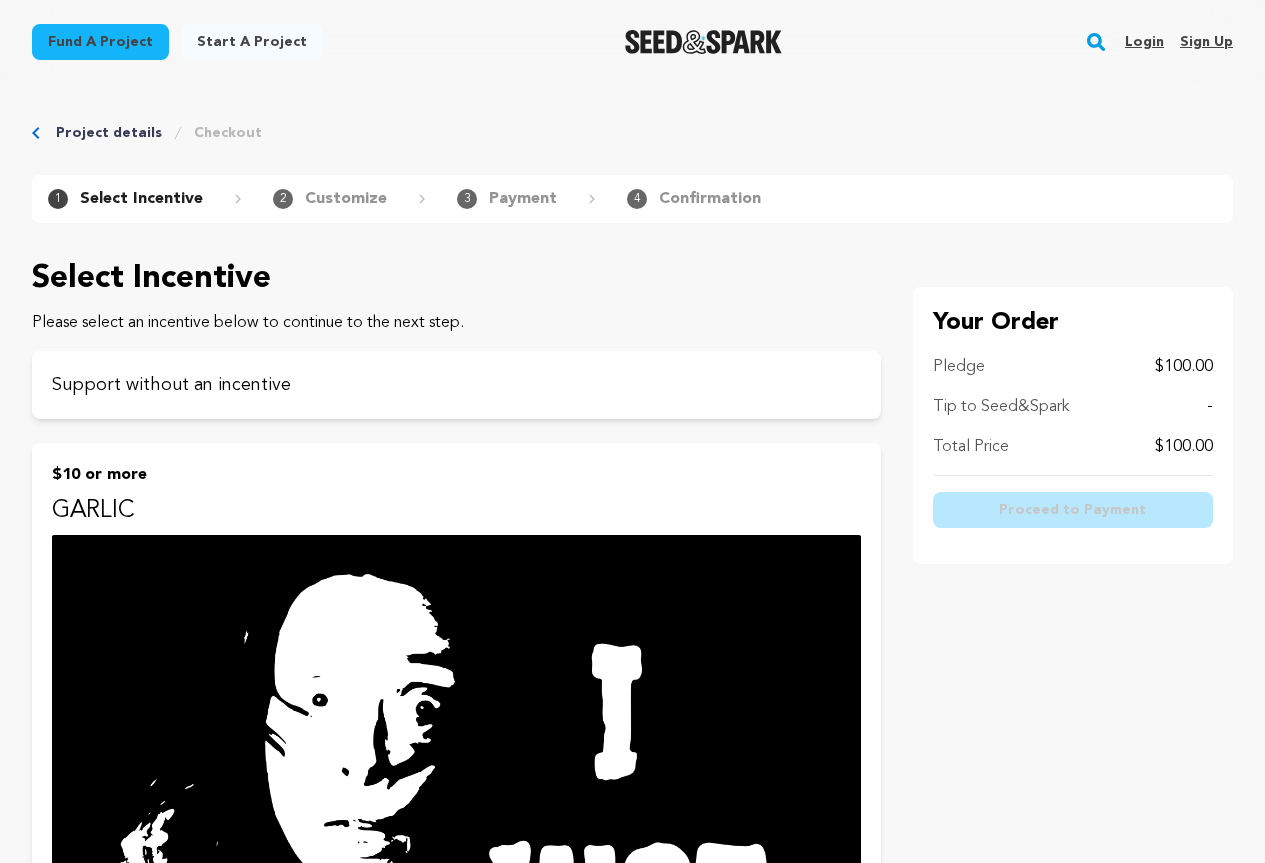 scroll, scrollTop: 0, scrollLeft: 0, axis: both 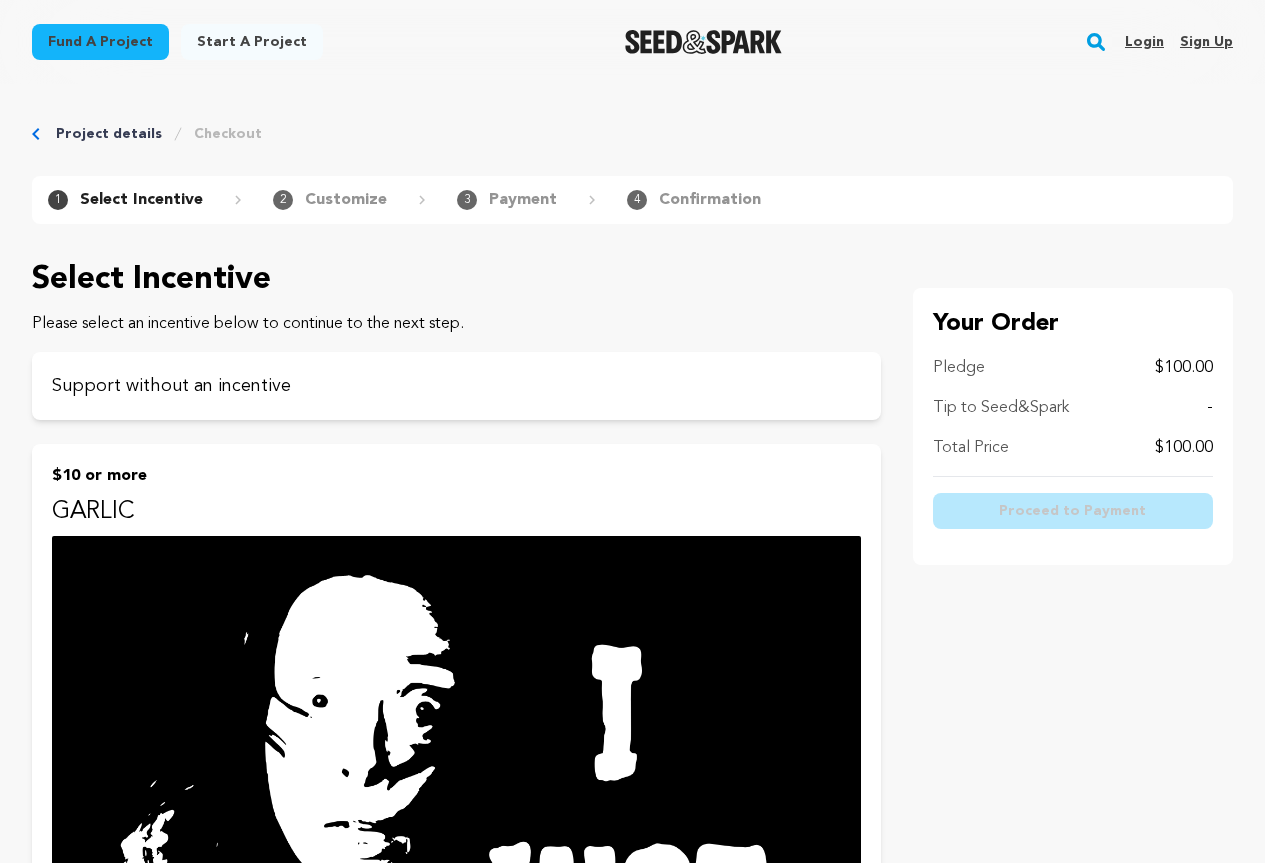 click on "-" at bounding box center (1210, 408) 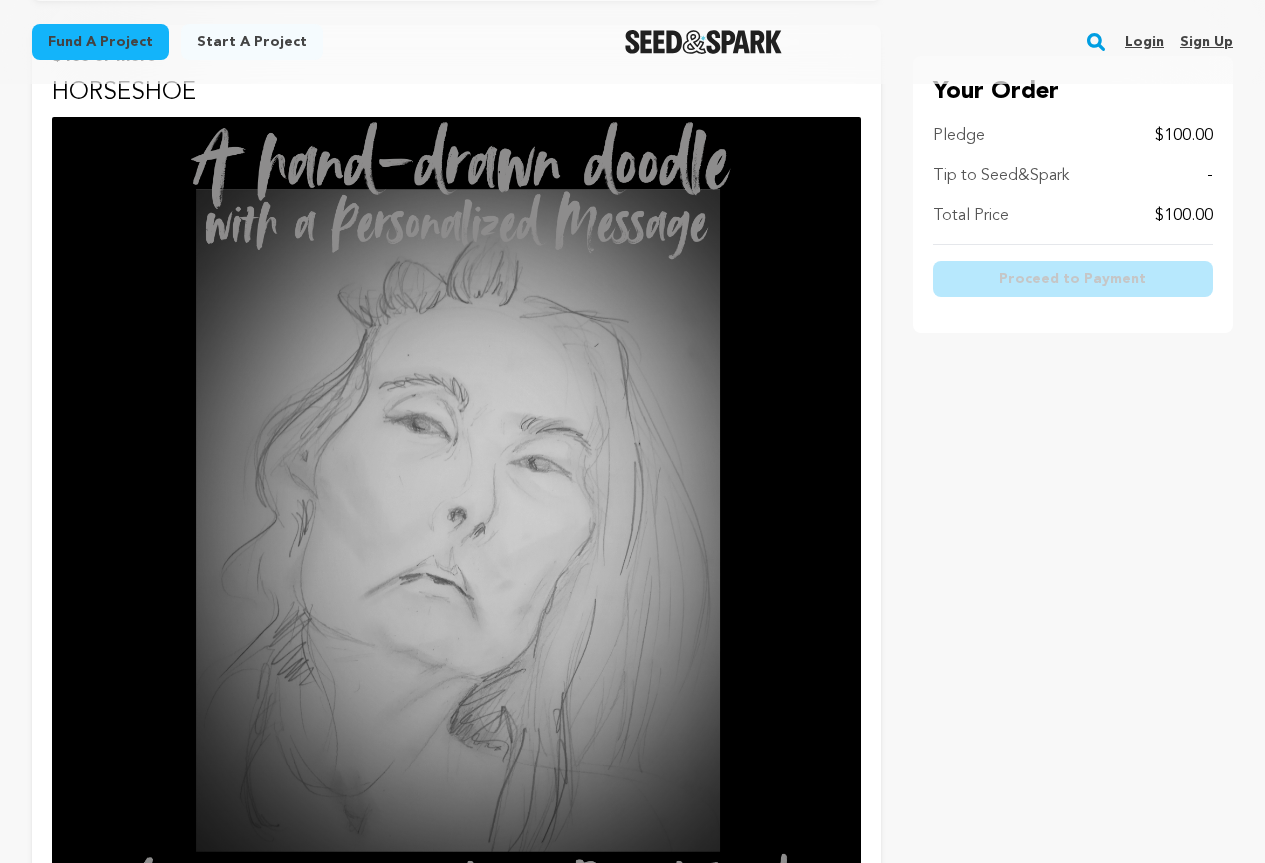 scroll, scrollTop: 3600, scrollLeft: 0, axis: vertical 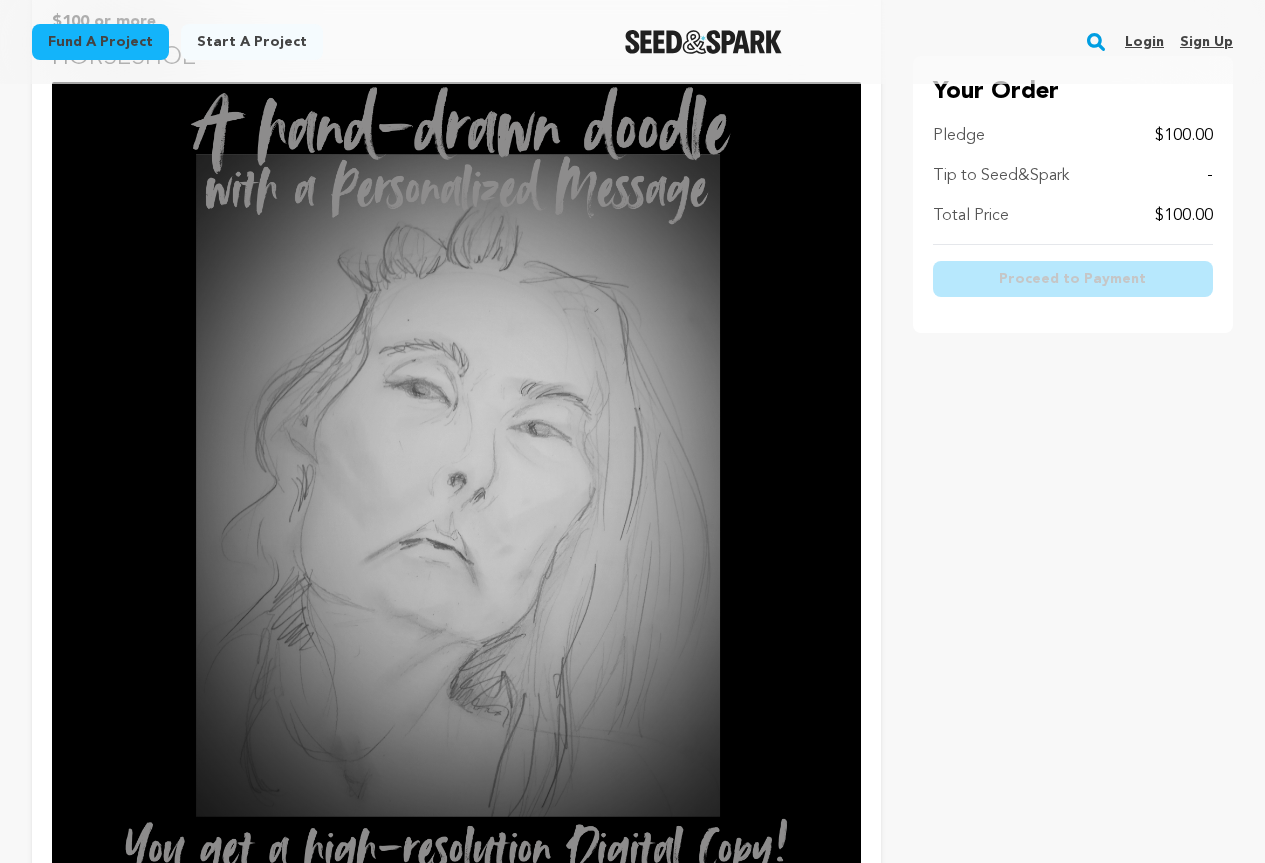 click at bounding box center (456, 486) 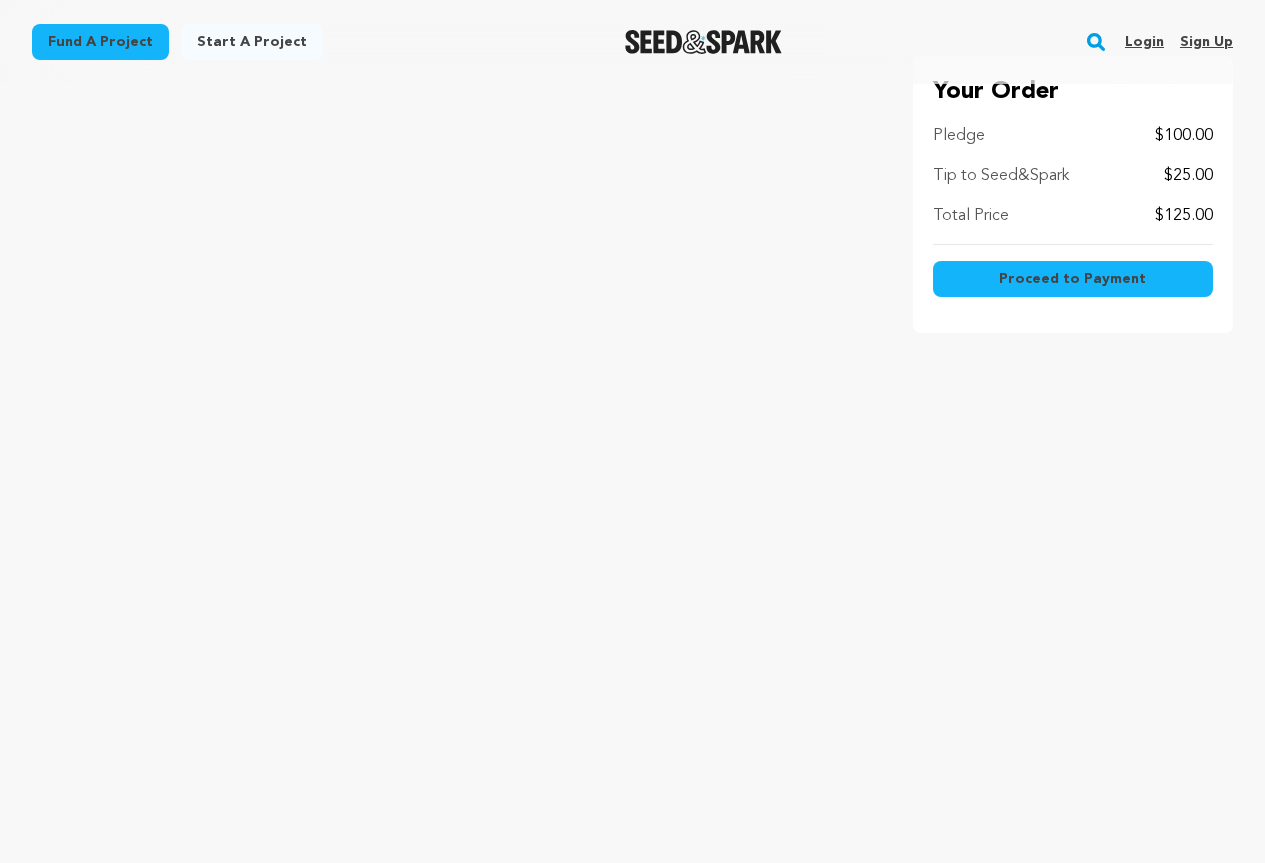 click on "Fund a project
Start a project
Search
Login
Sign up
Start a project" at bounding box center [632, 793] 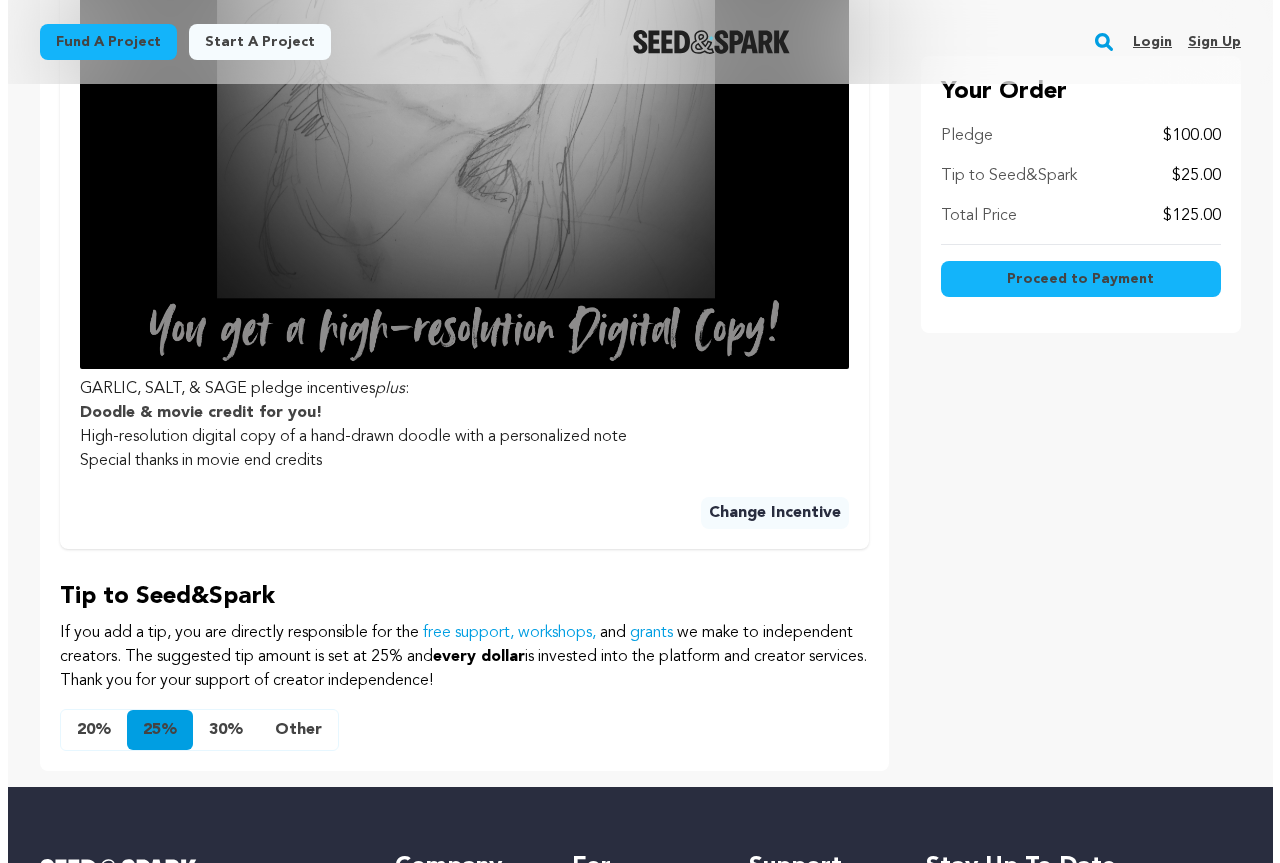 scroll, scrollTop: 1200, scrollLeft: 0, axis: vertical 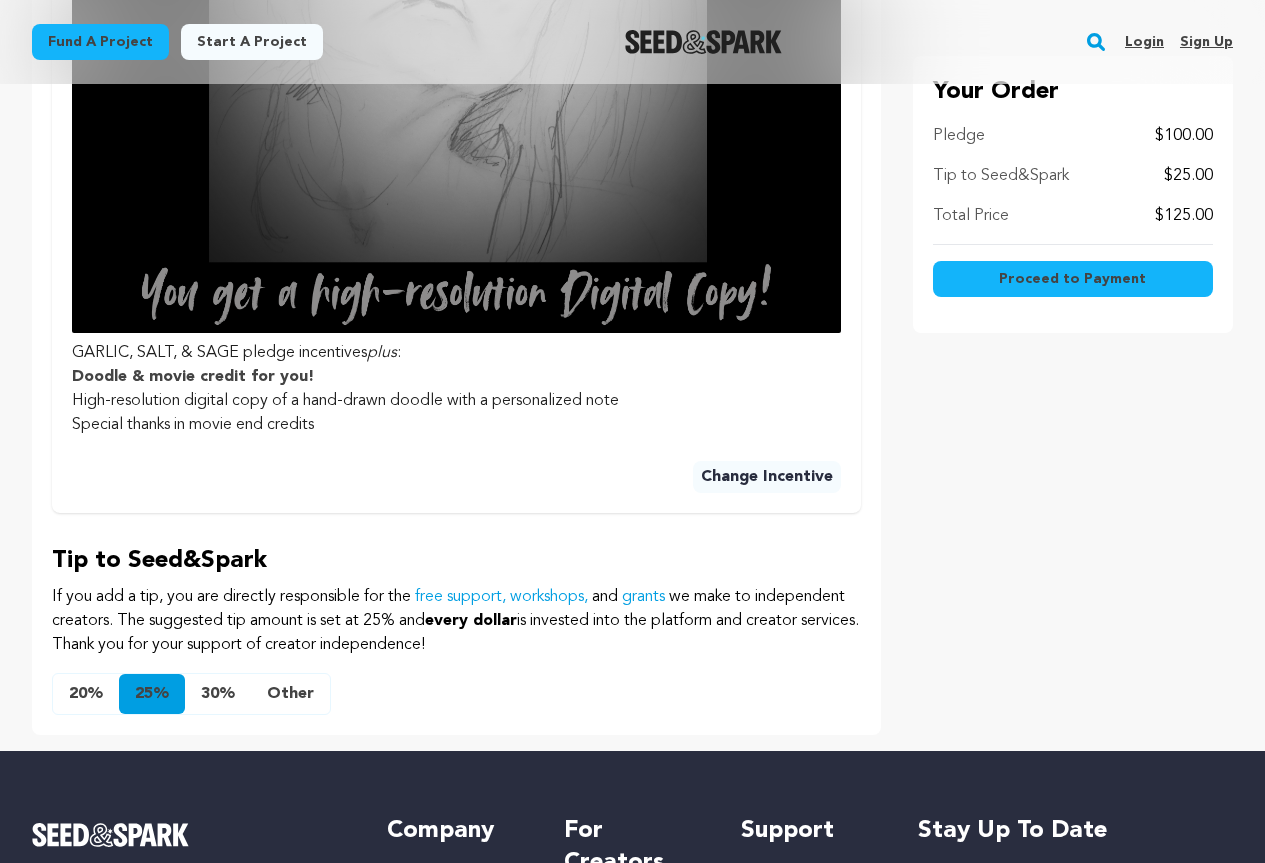 click on "20%" at bounding box center (86, 694) 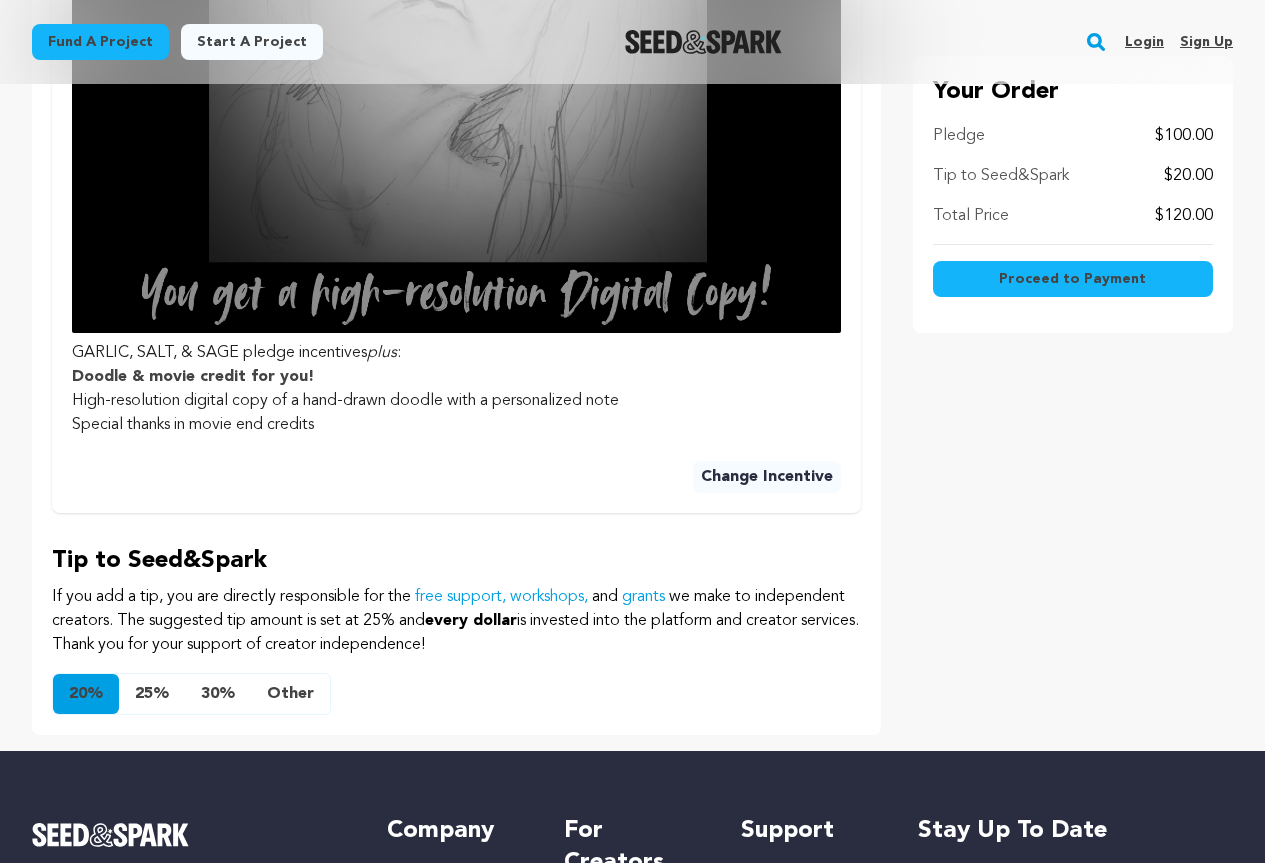 click on "Proceed to Payment" at bounding box center (1073, 279) 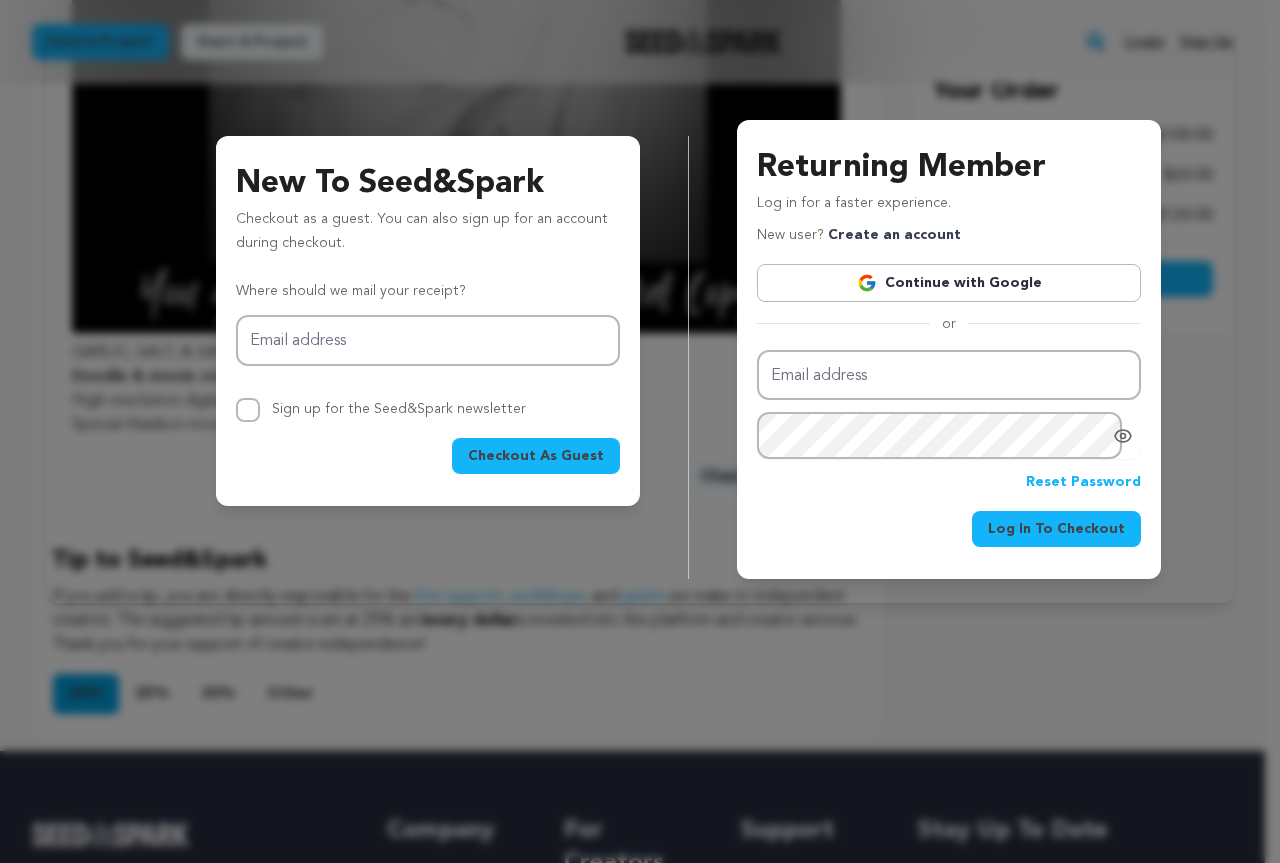 click on "Checkout As Guest" at bounding box center [536, 456] 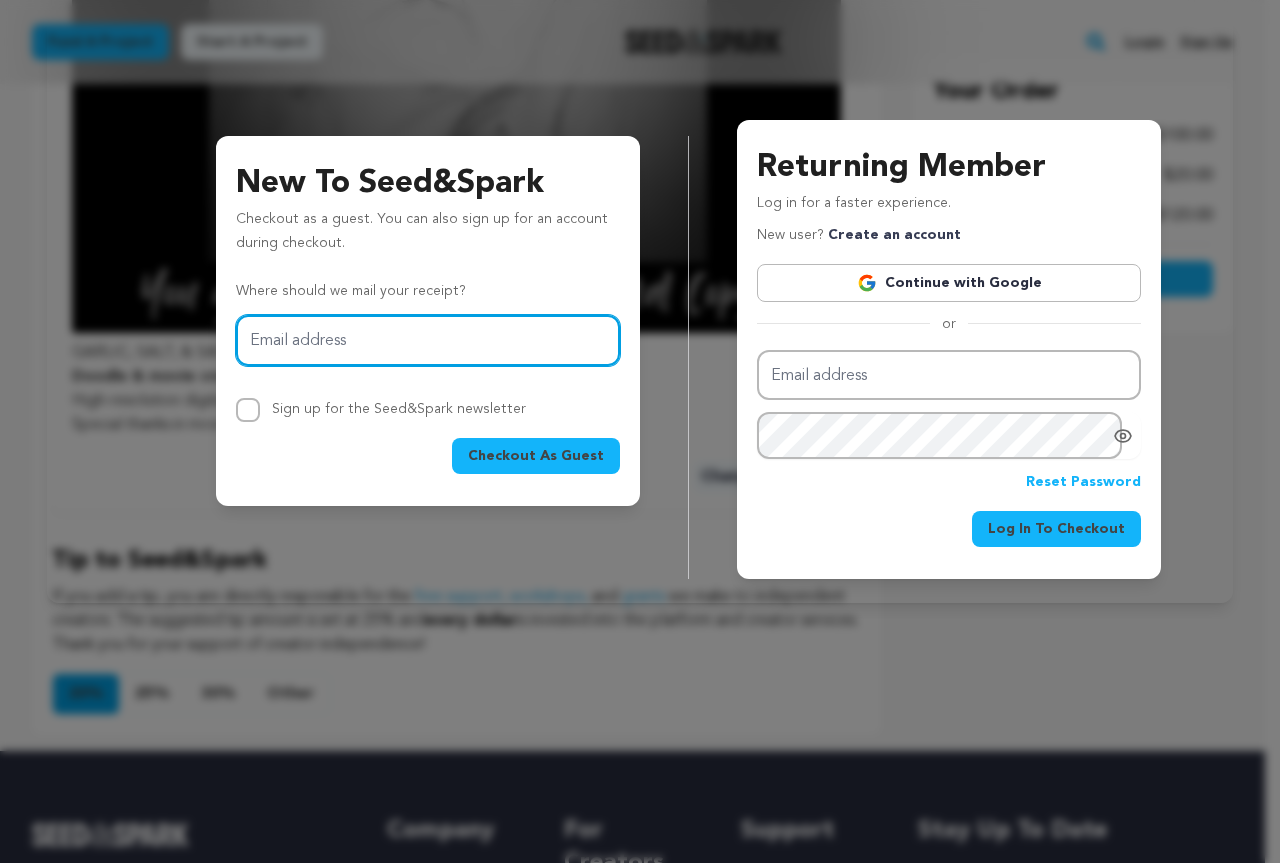 click on "Email address" at bounding box center [428, 340] 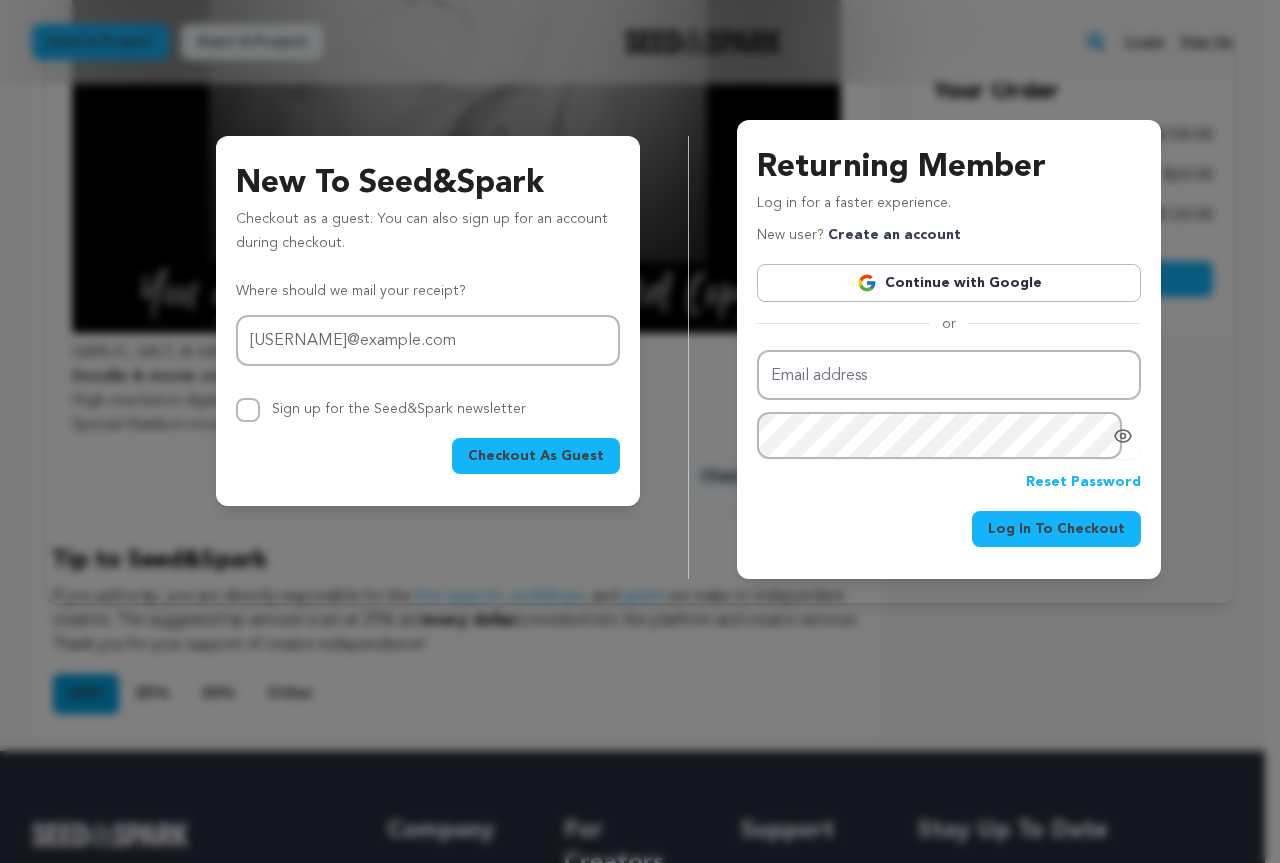 click on "Checkout As Guest" at bounding box center (536, 456) 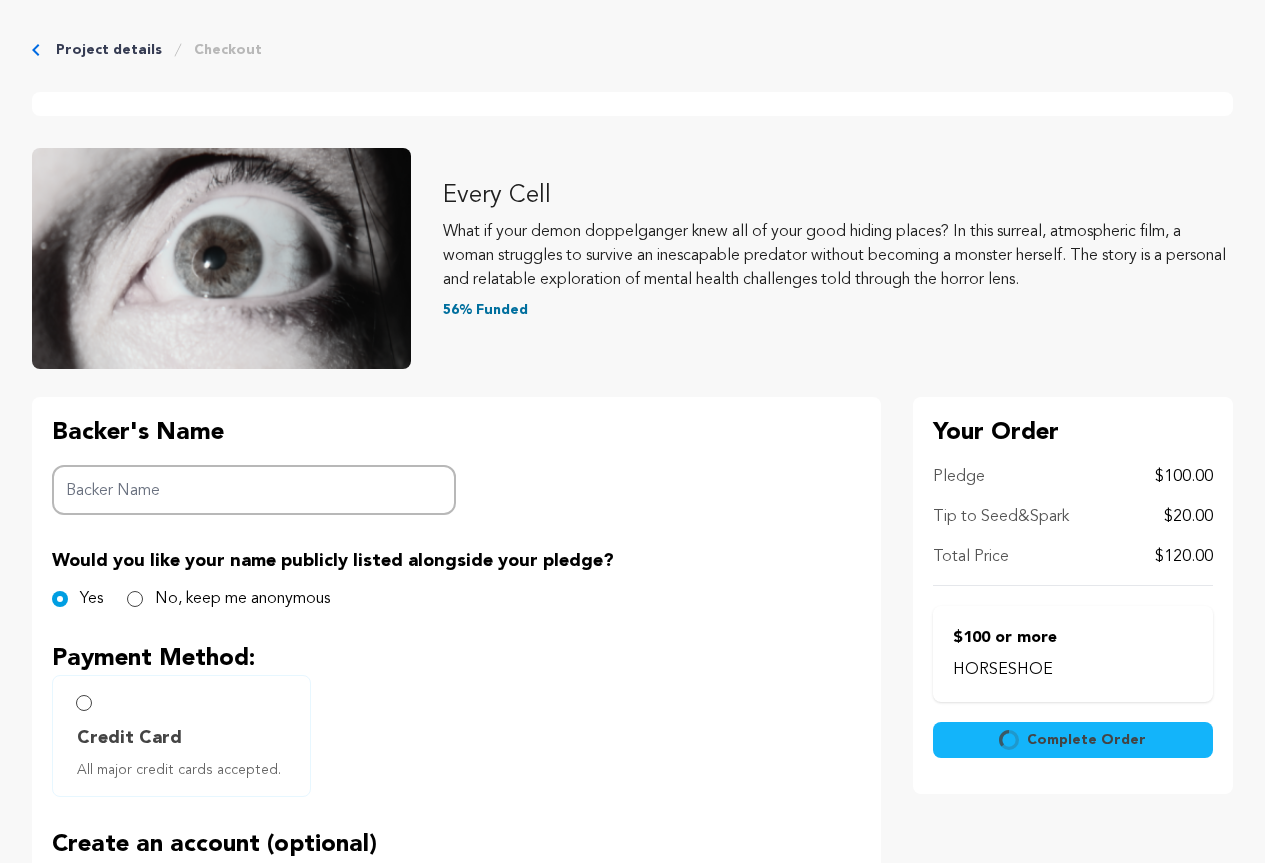 scroll, scrollTop: 0, scrollLeft: 0, axis: both 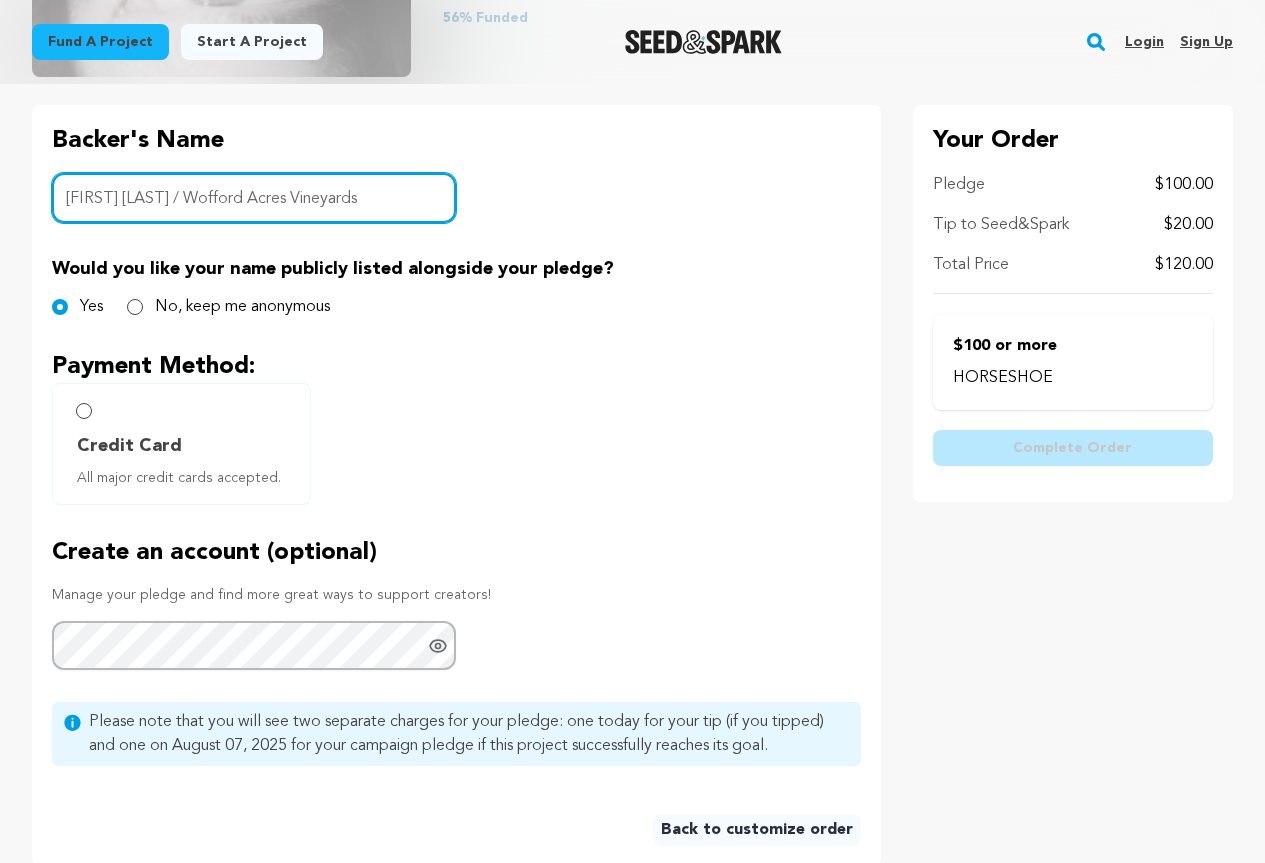 type on "[FIRST] [LAST] / Wofford Acres Vineyards" 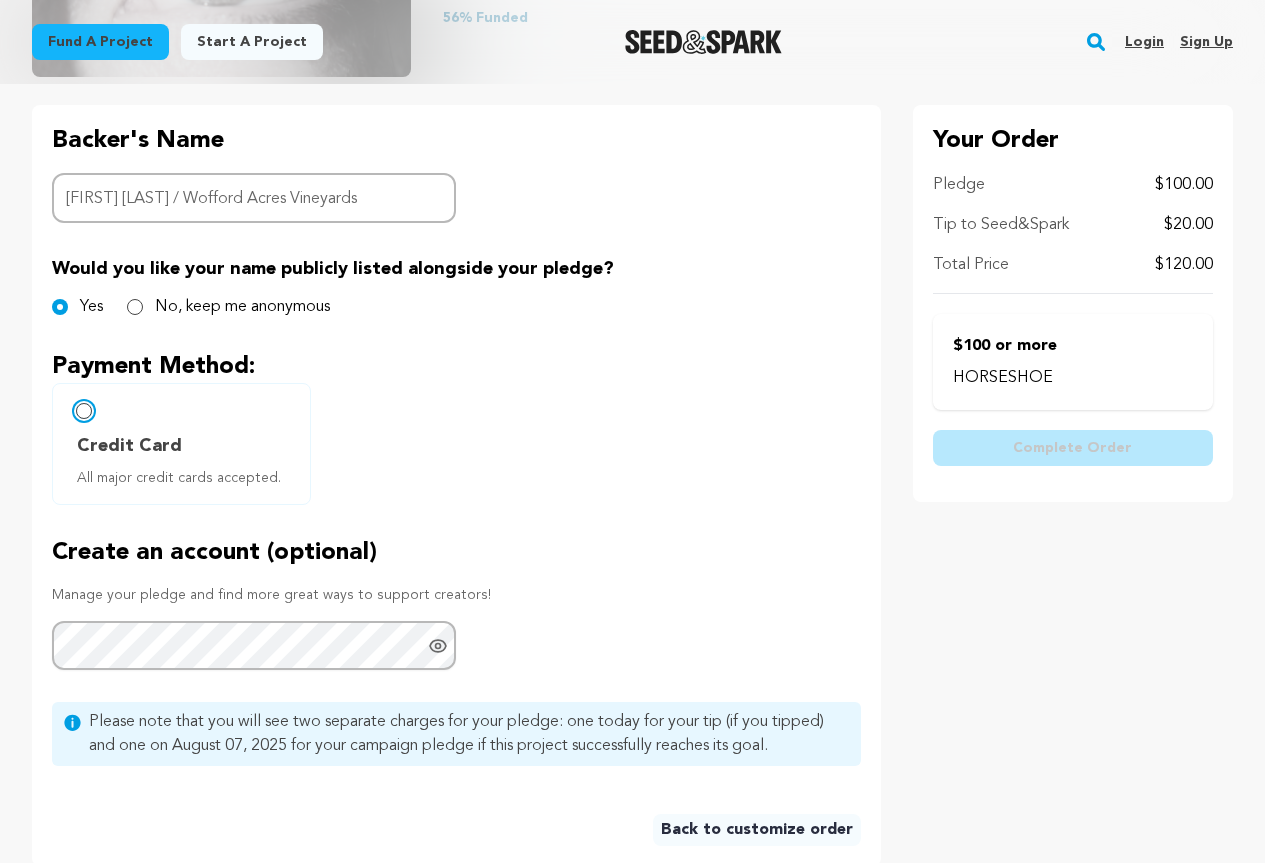 click on "Credit Card
All major credit cards accepted." at bounding box center (84, 411) 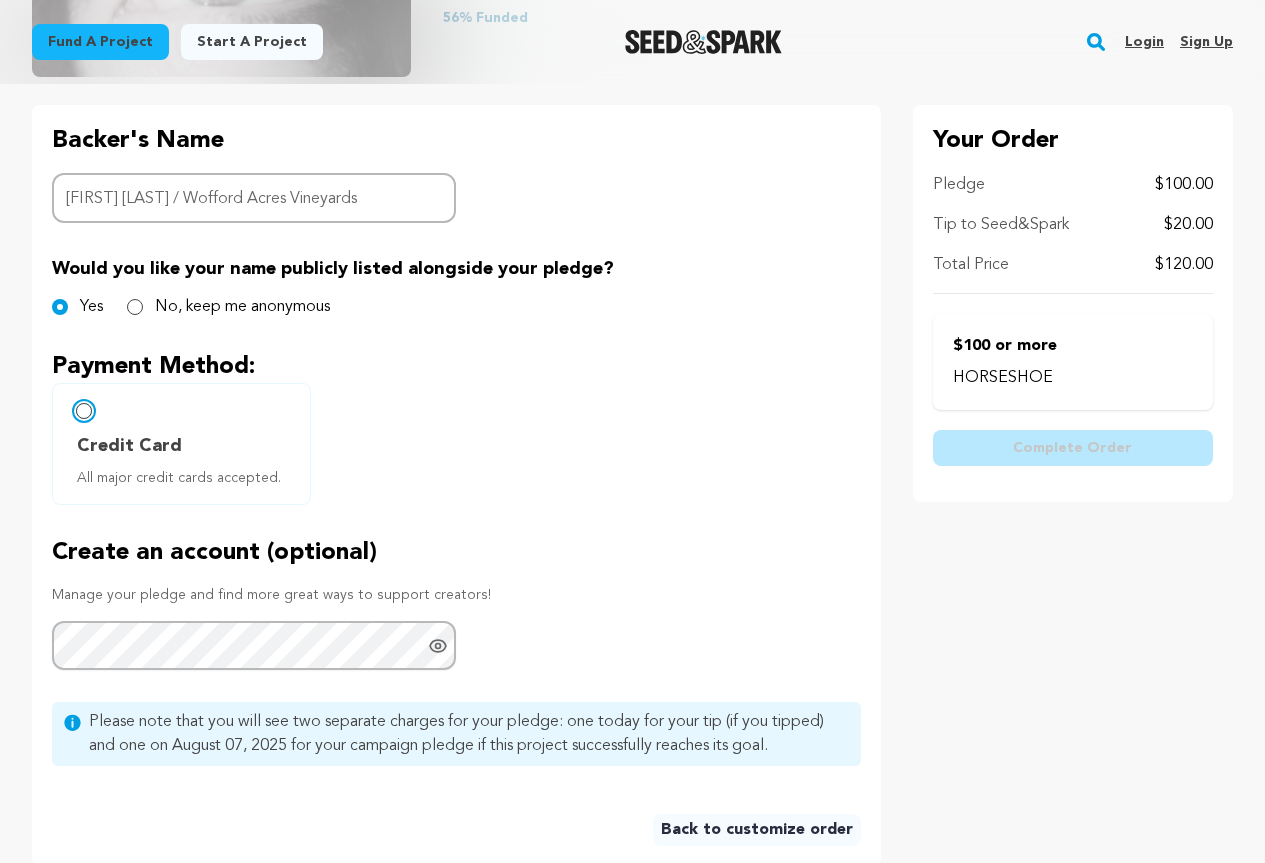 radio on "false" 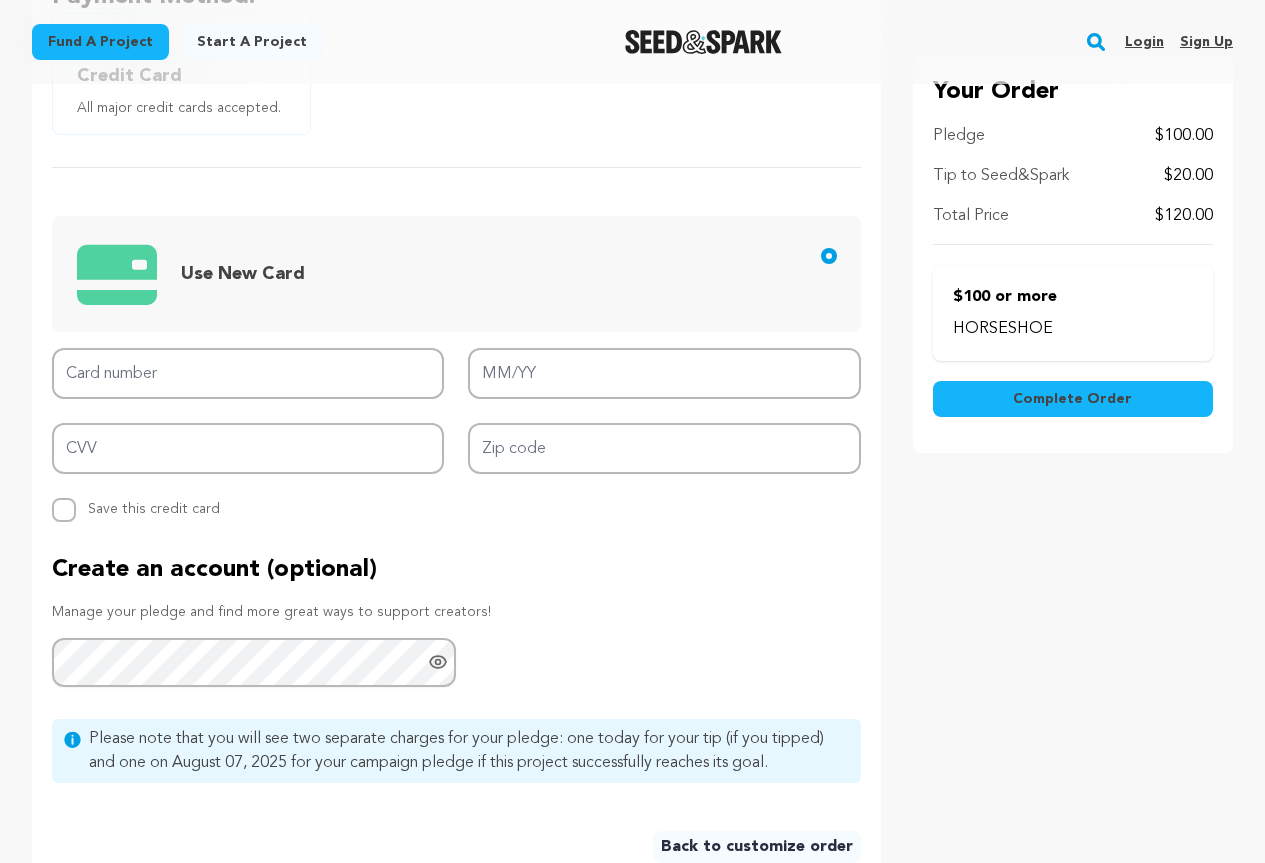 scroll, scrollTop: 800, scrollLeft: 0, axis: vertical 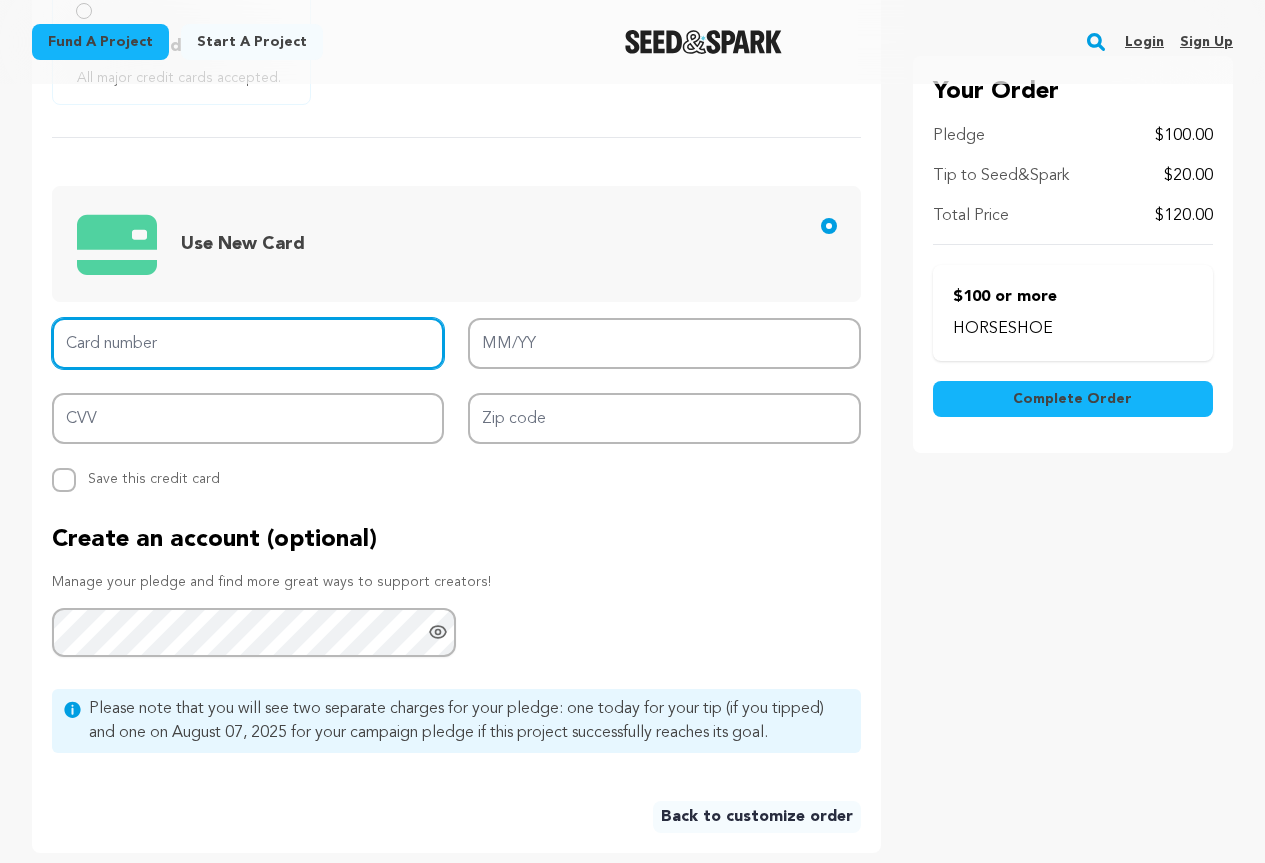 click on "Card number" at bounding box center (248, 343) 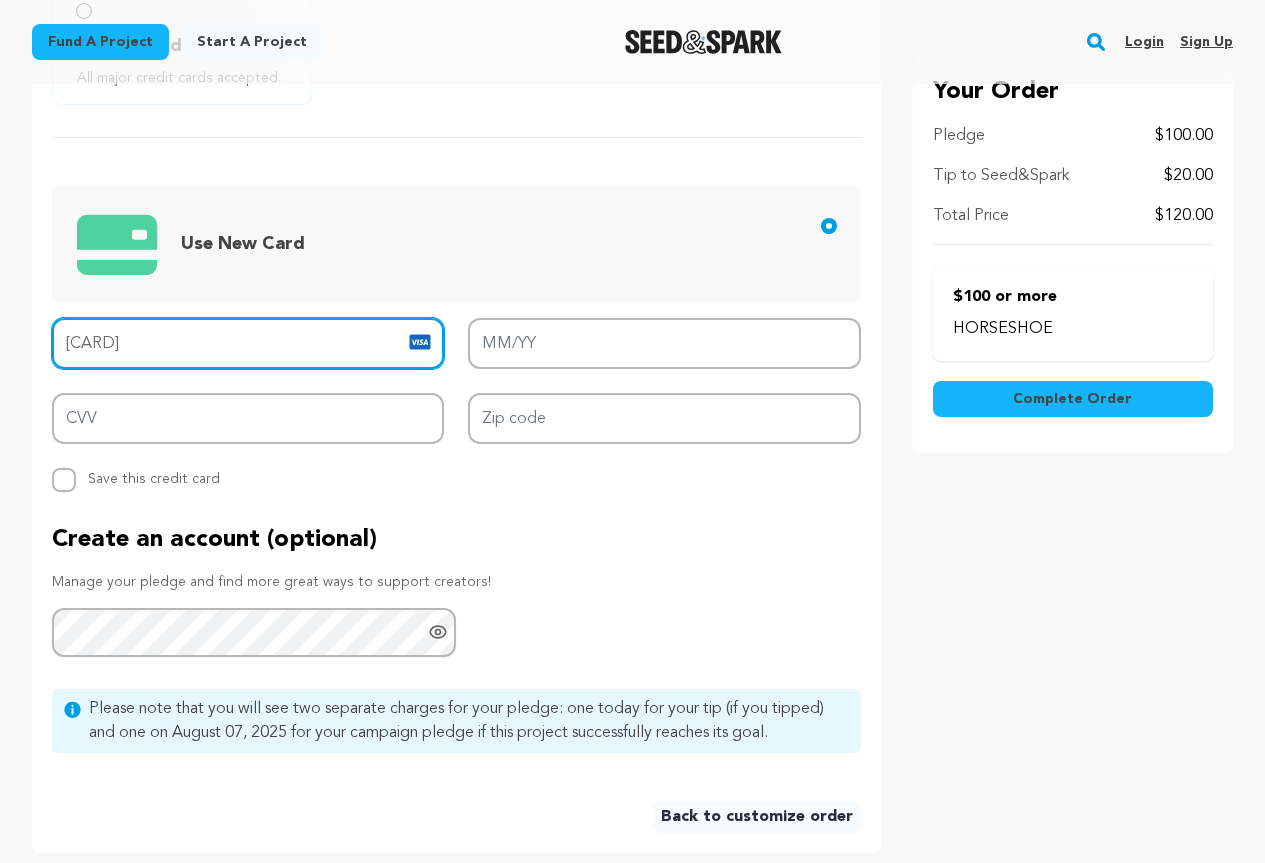 type on "[CARD]" 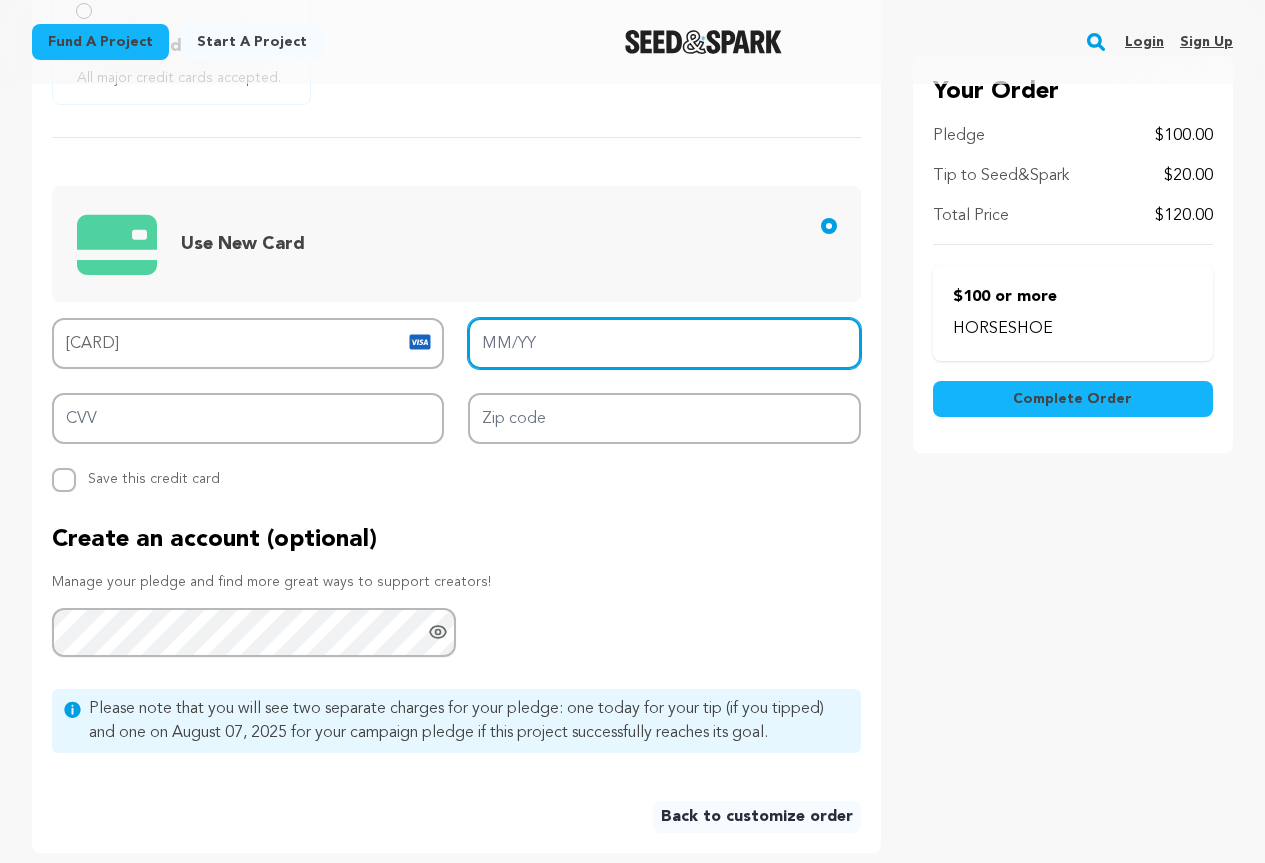 click on "MM/YY" at bounding box center [664, 343] 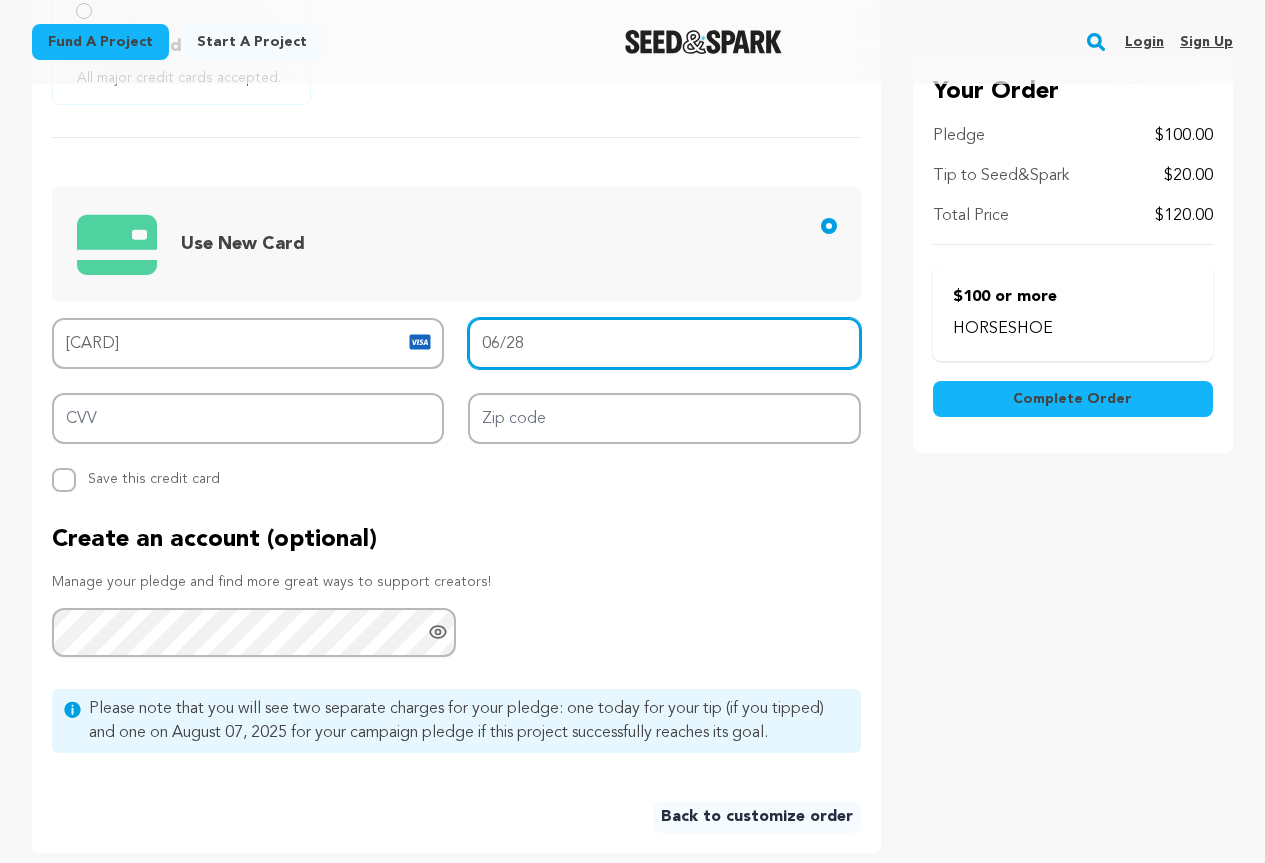 type on "06/28" 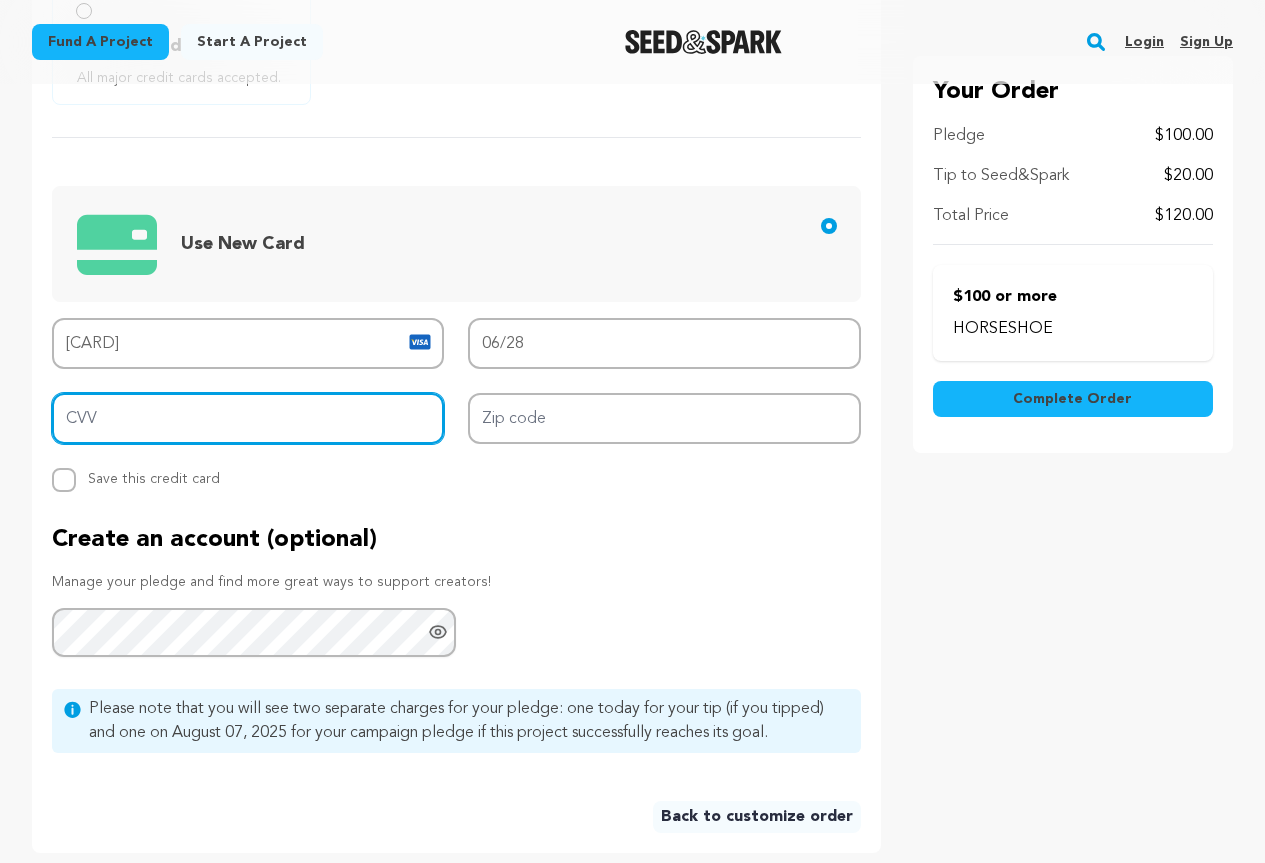 click on "CVV" at bounding box center [248, 418] 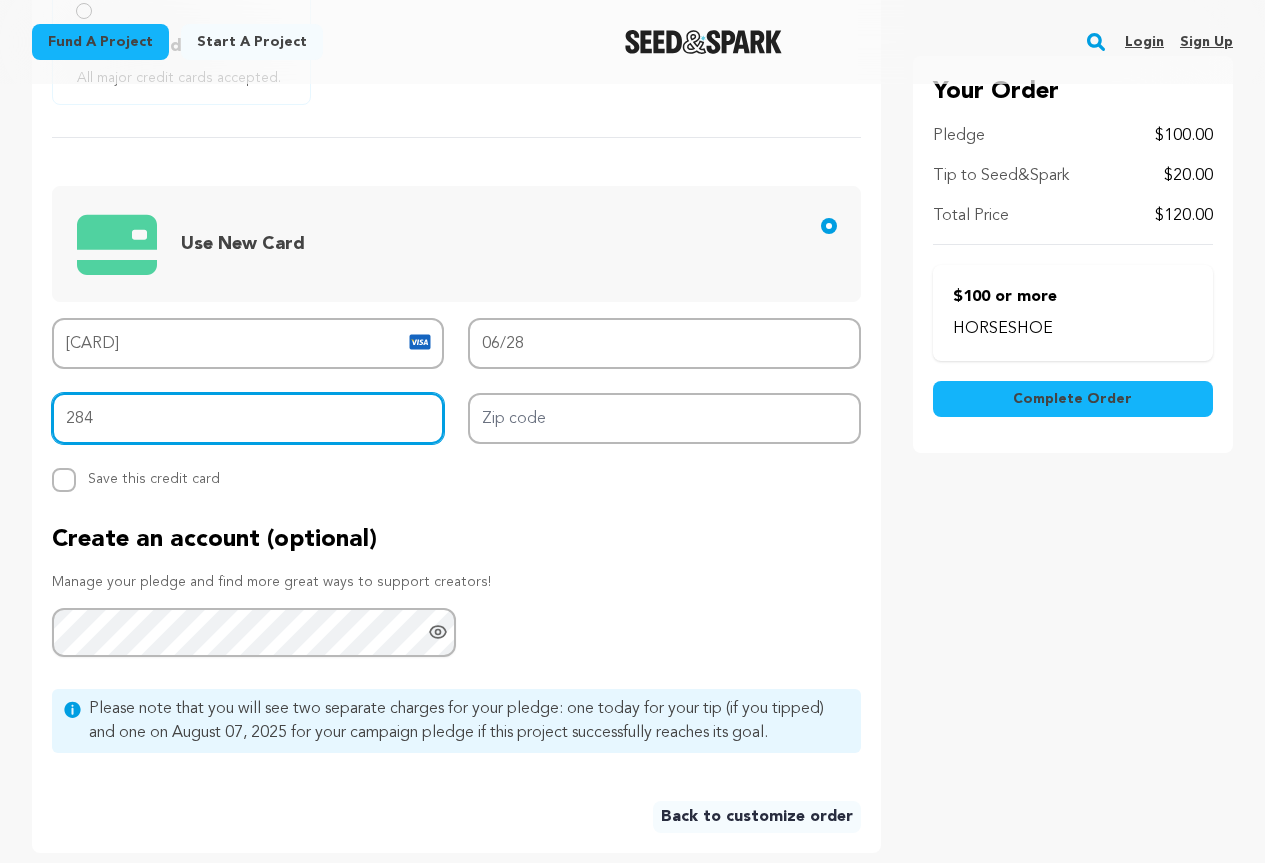 type on "284" 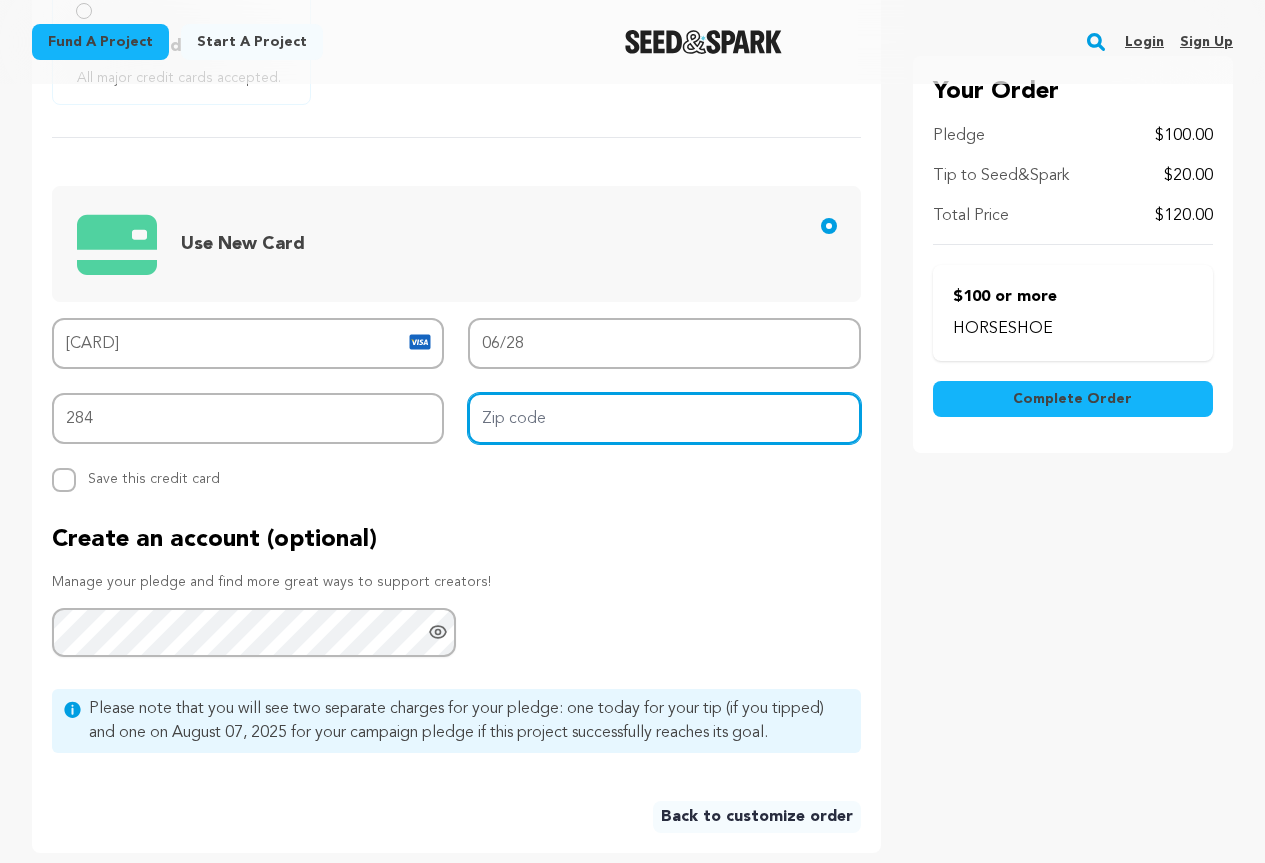 click on "Zip code" at bounding box center (664, 418) 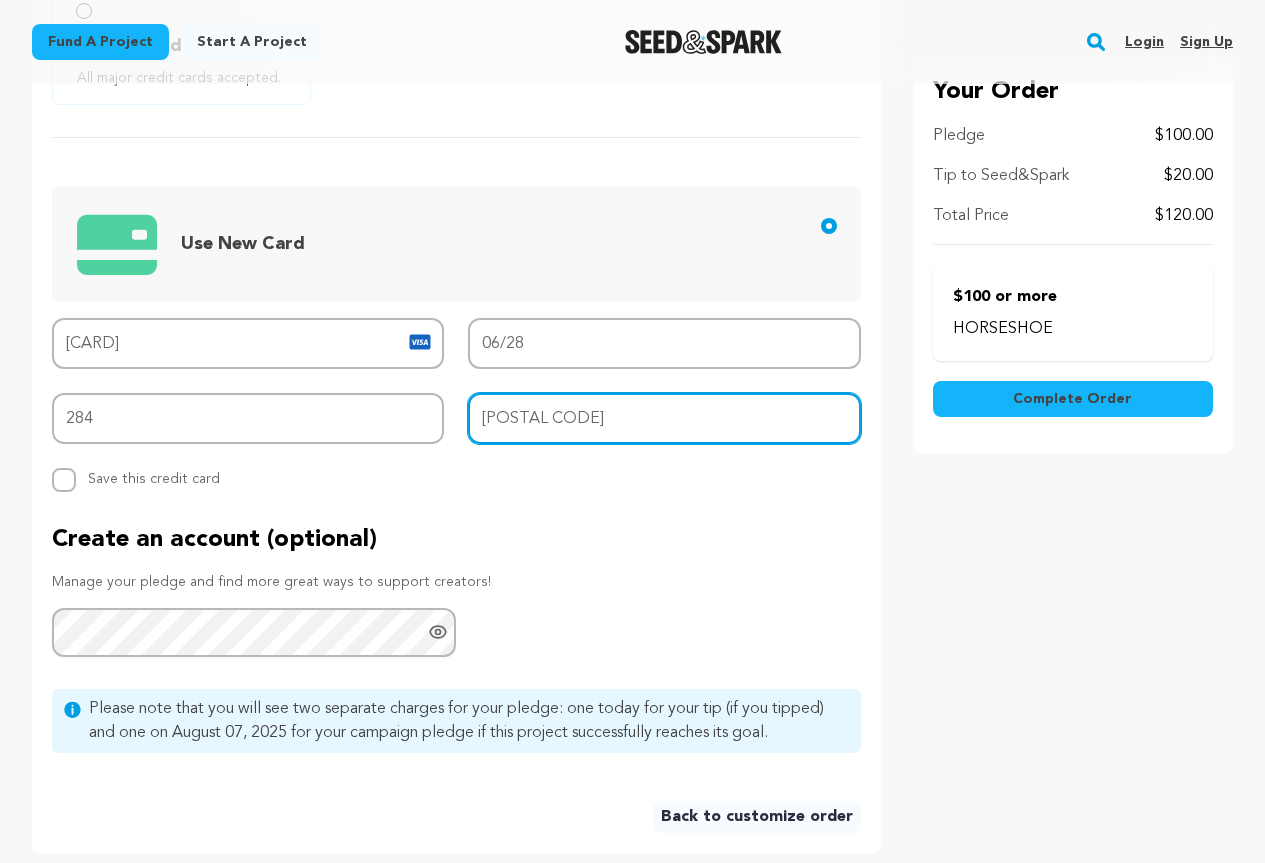 scroll, scrollTop: 700, scrollLeft: 0, axis: vertical 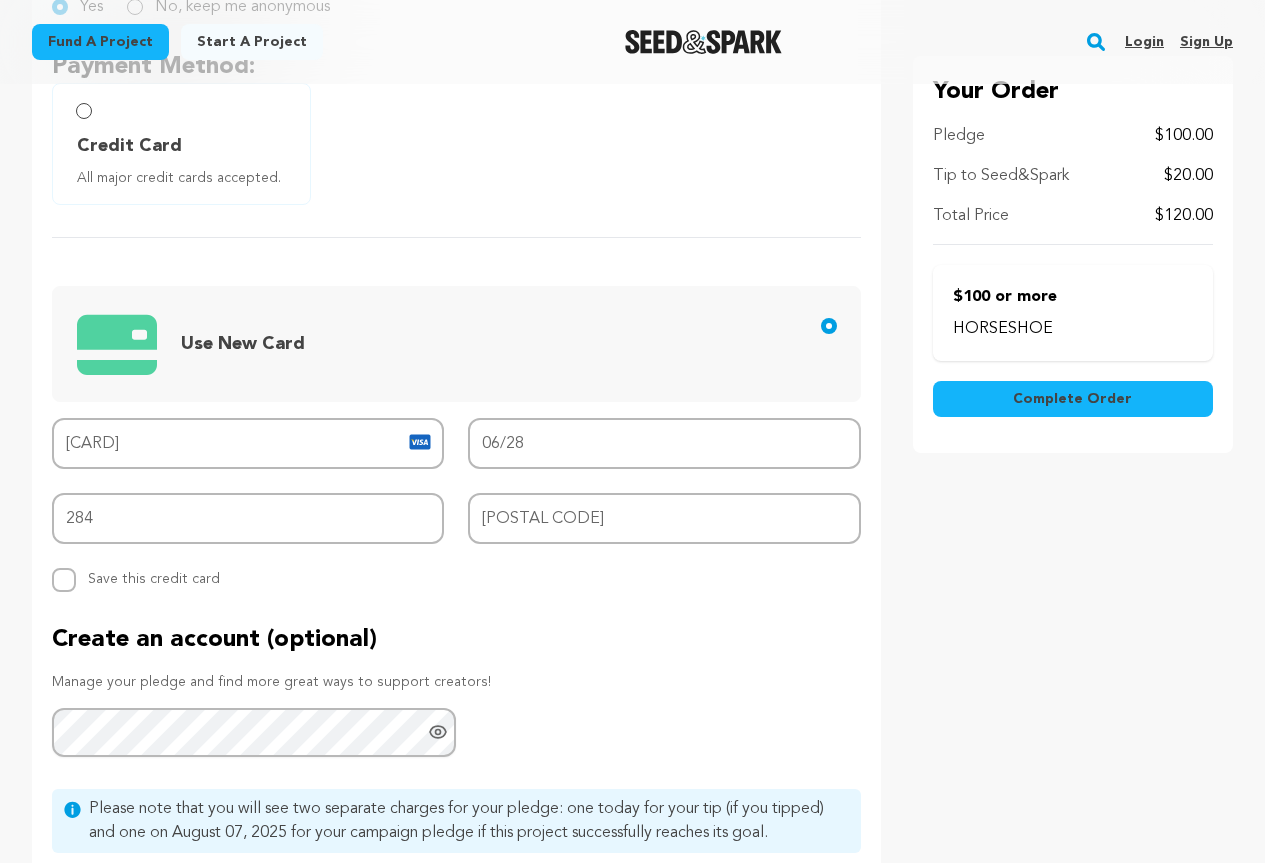 click on "Complete Order" at bounding box center [1072, 399] 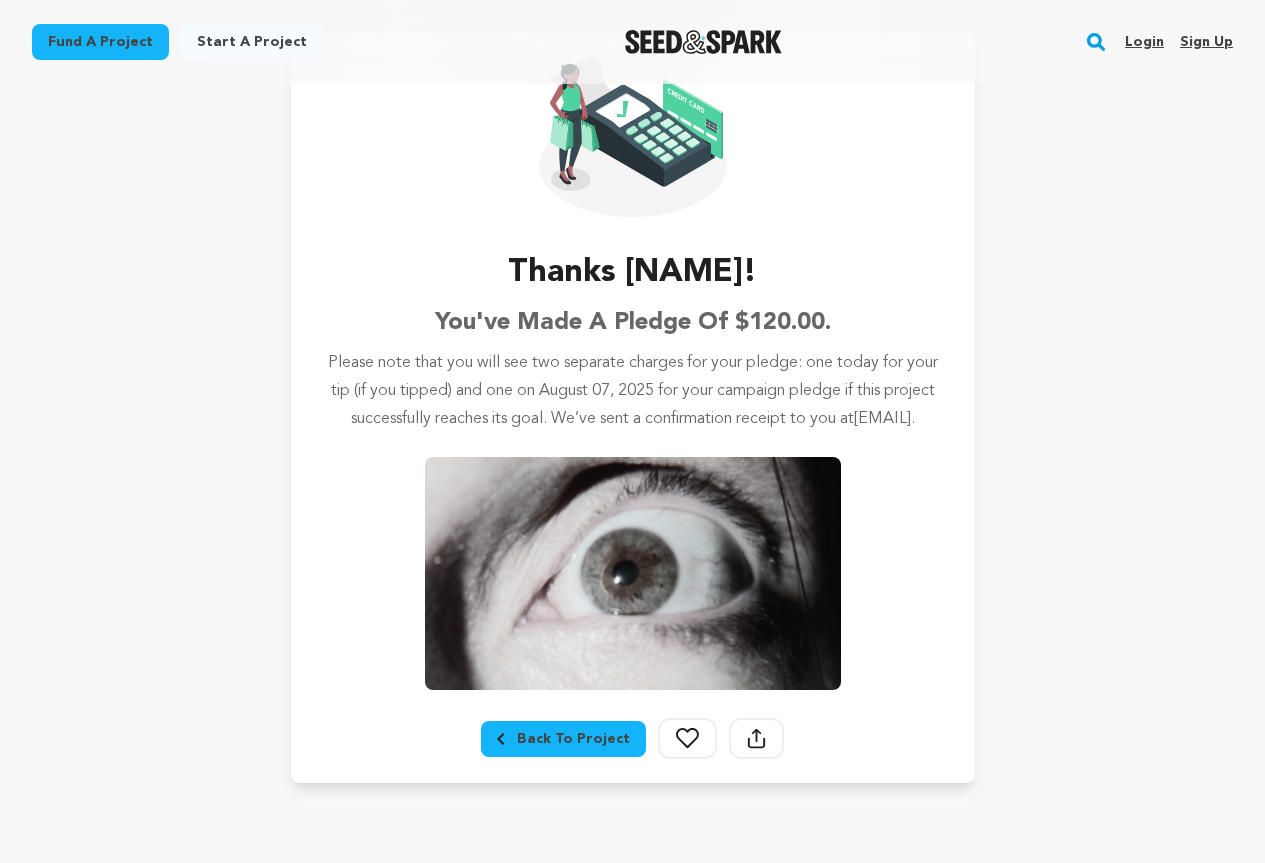 scroll, scrollTop: 0, scrollLeft: 0, axis: both 